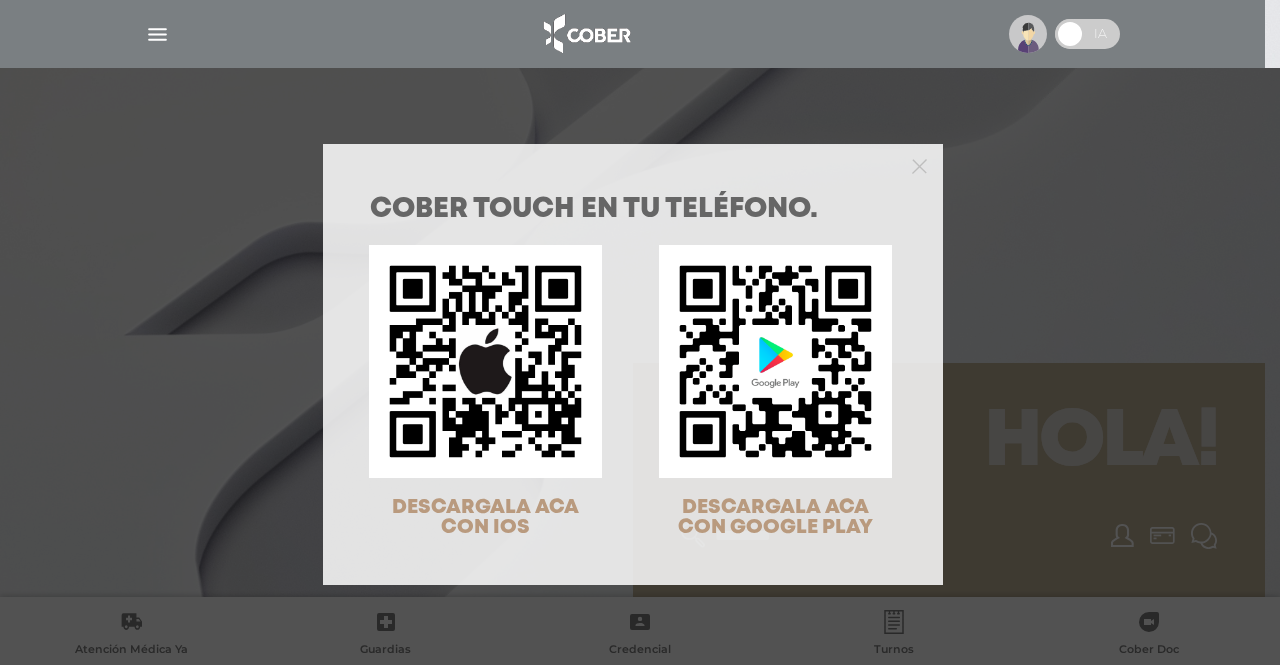 scroll, scrollTop: 0, scrollLeft: 0, axis: both 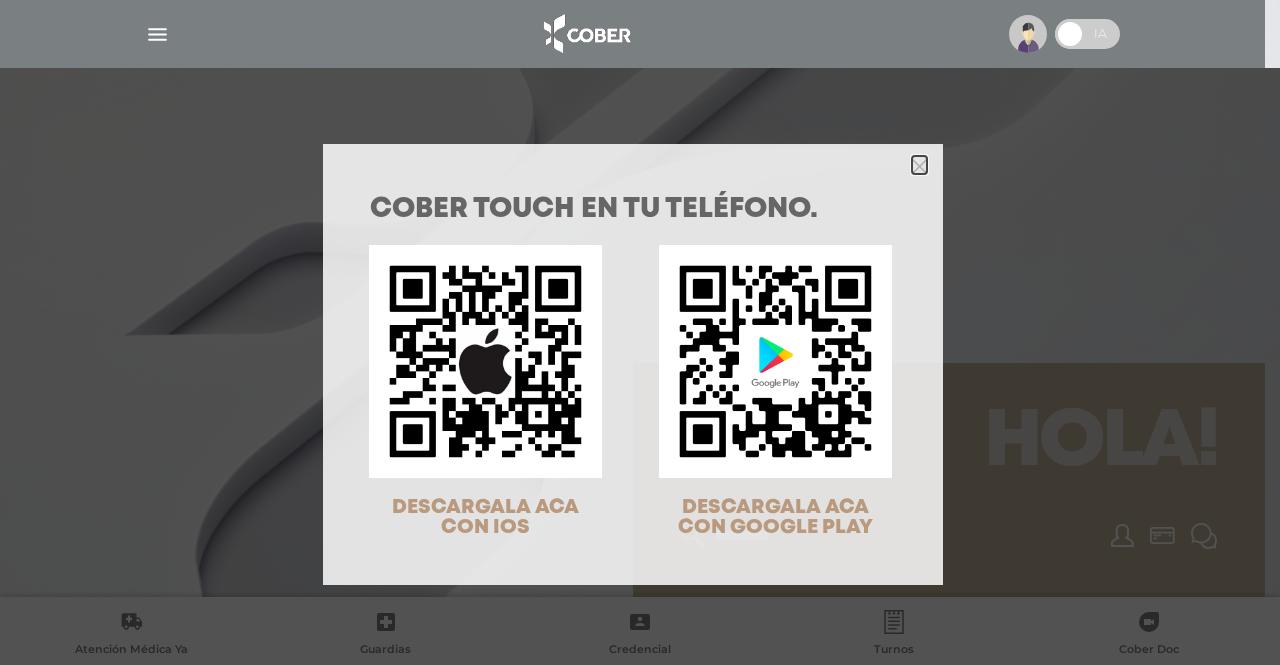click 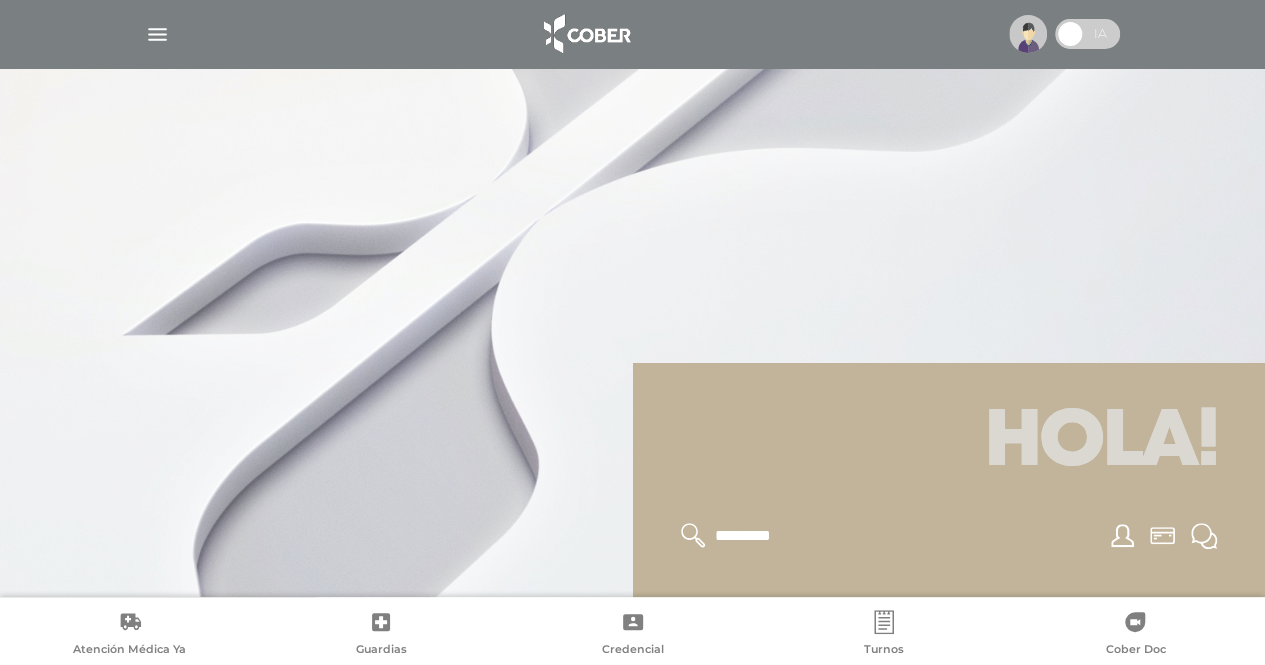 click at bounding box center (1028, 34) 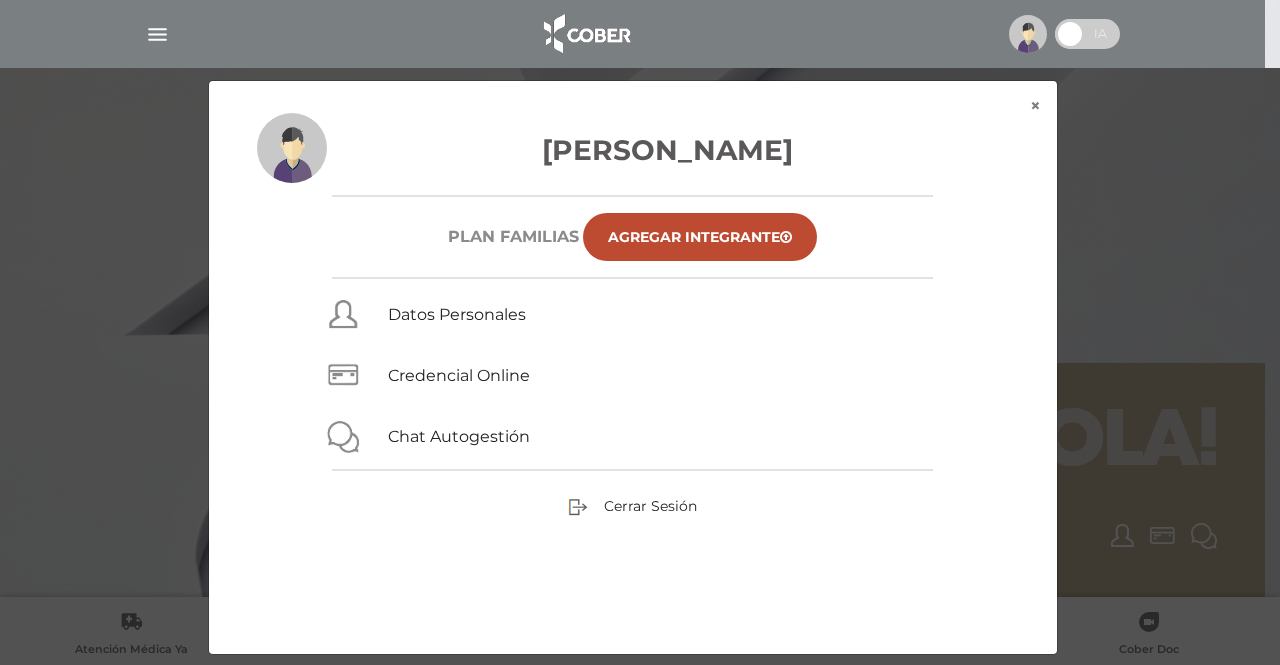 click at bounding box center [1028, 34] 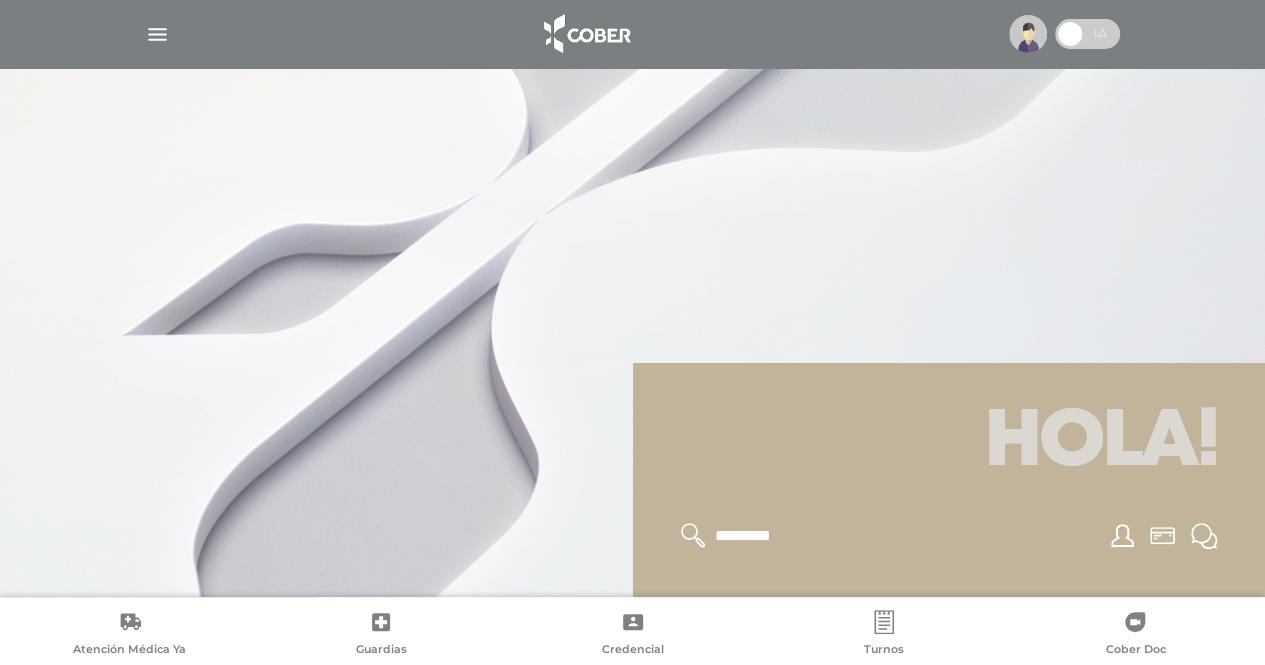 click at bounding box center (157, 34) 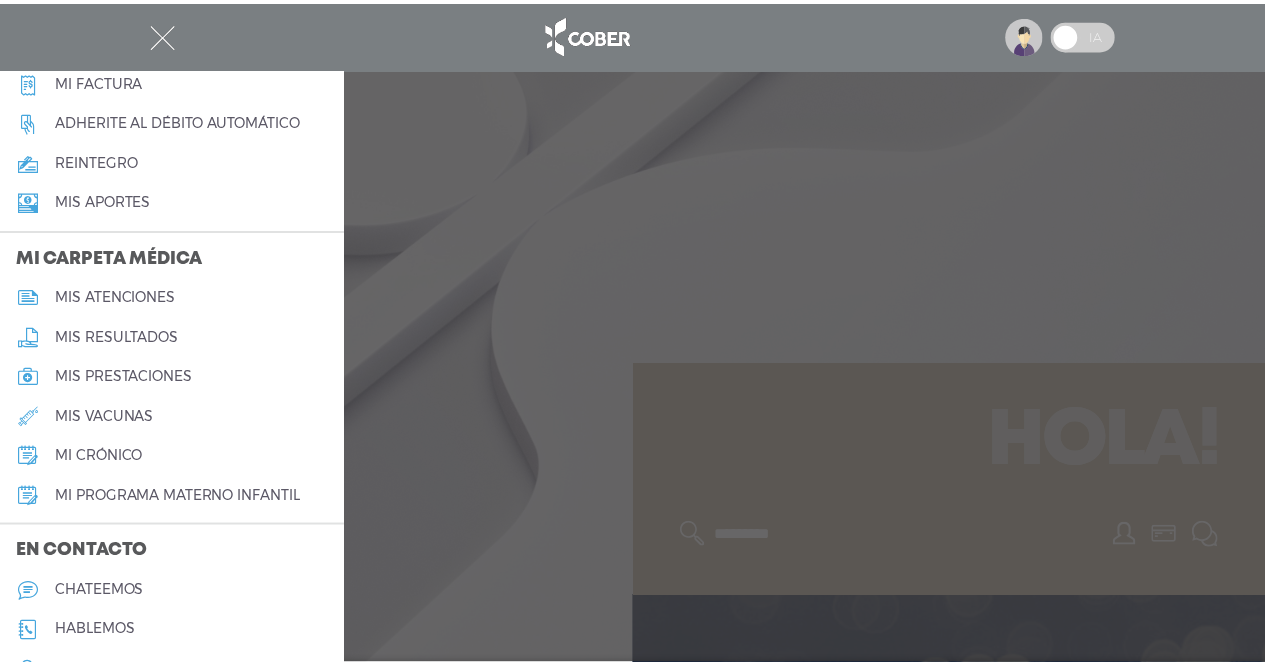 scroll, scrollTop: 877, scrollLeft: 0, axis: vertical 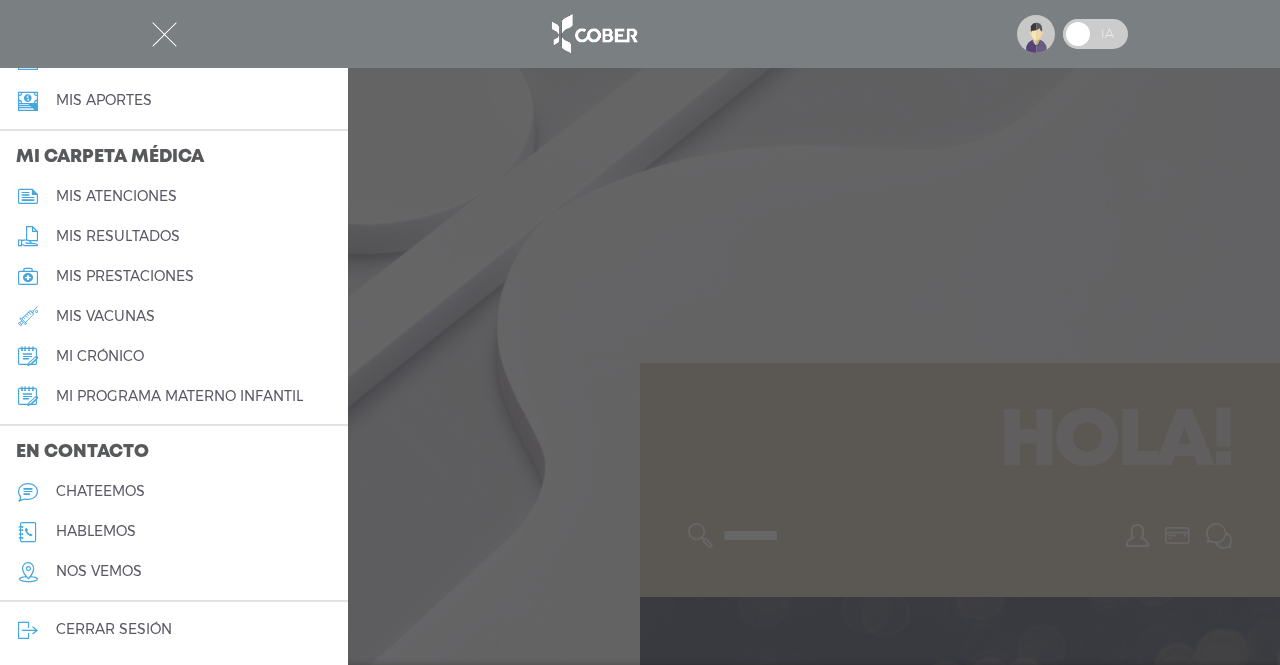 click on "chateemos" at bounding box center [100, 491] 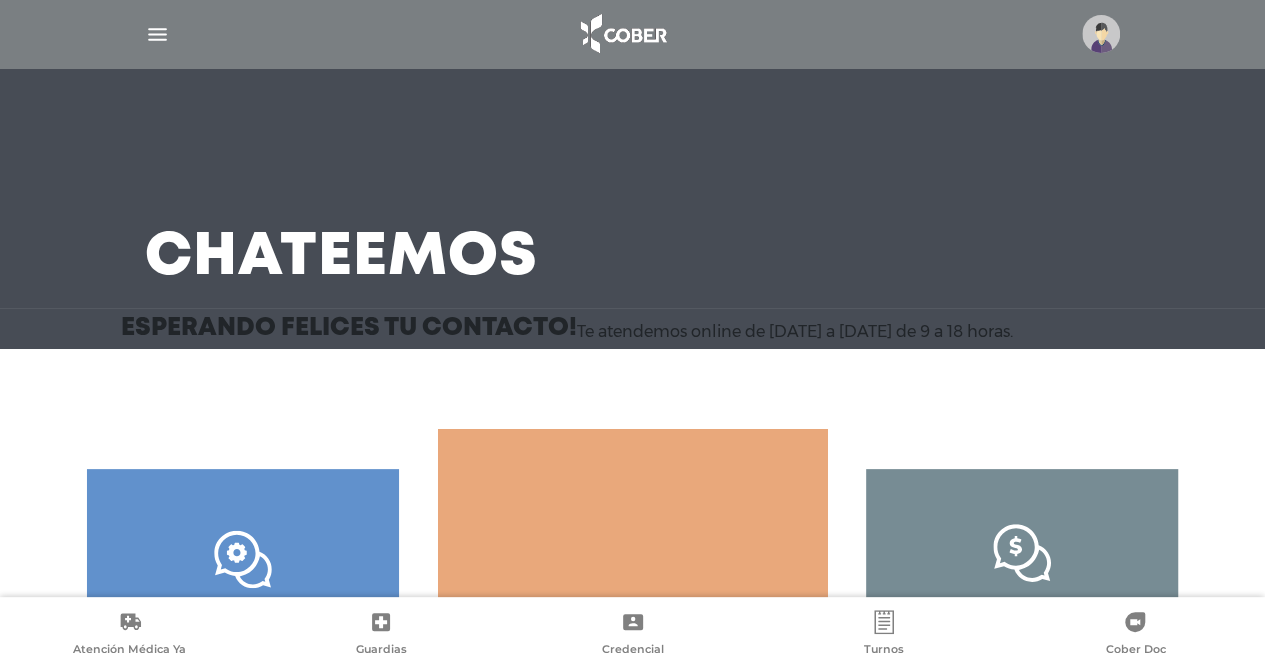 scroll, scrollTop: 232, scrollLeft: 0, axis: vertical 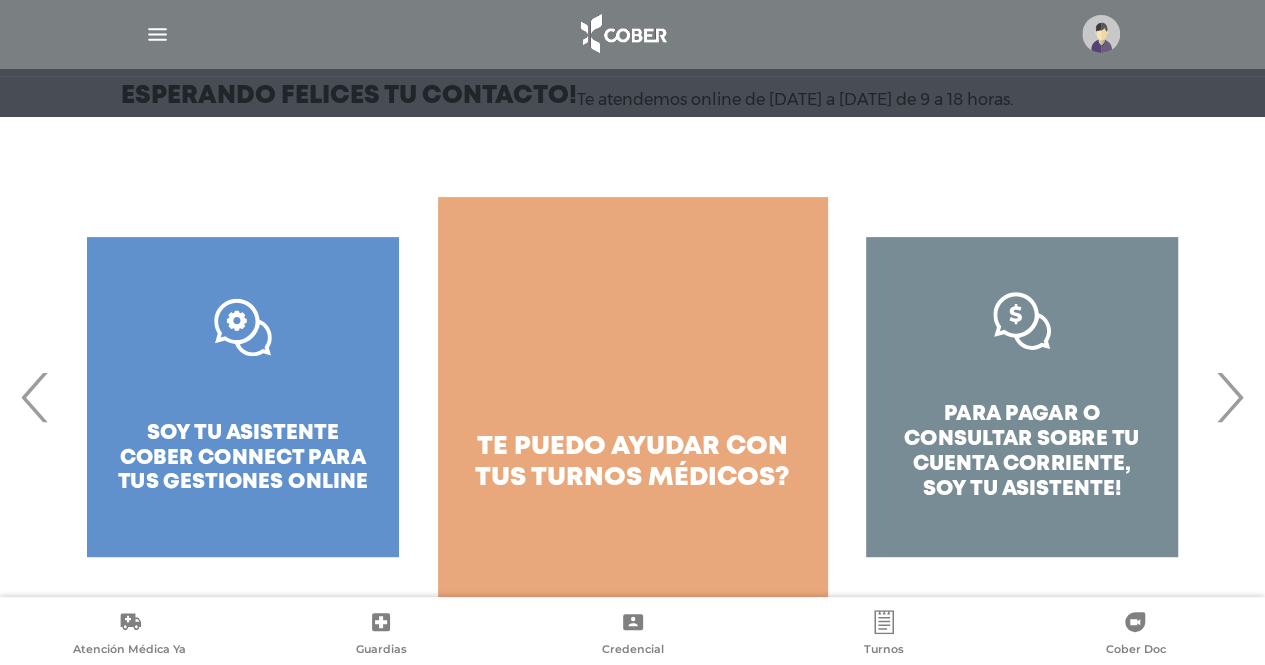 click on ".st0{fill:#FFFFFF;}
soy tu asistente cober connect para tus
gestiones online" at bounding box center [243, 397] 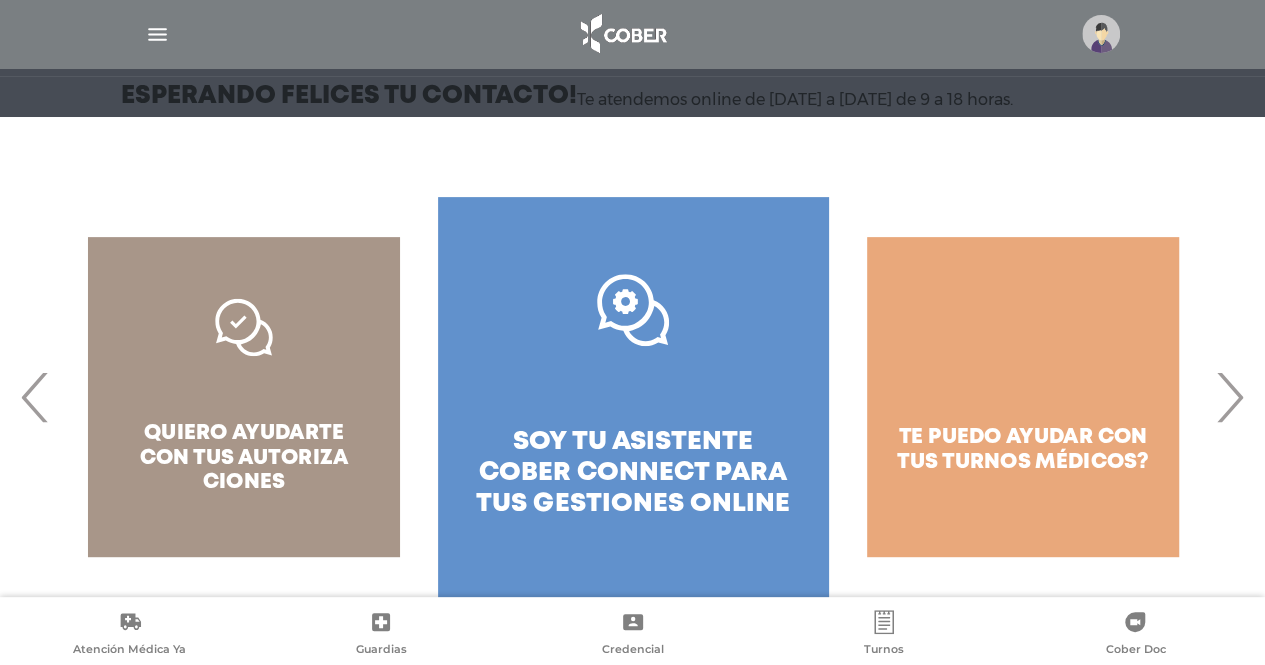 click on ".st0{fill:#FFFFFF;}
soy tu asistente cober connect para tus
gestiones online" at bounding box center [633, 397] 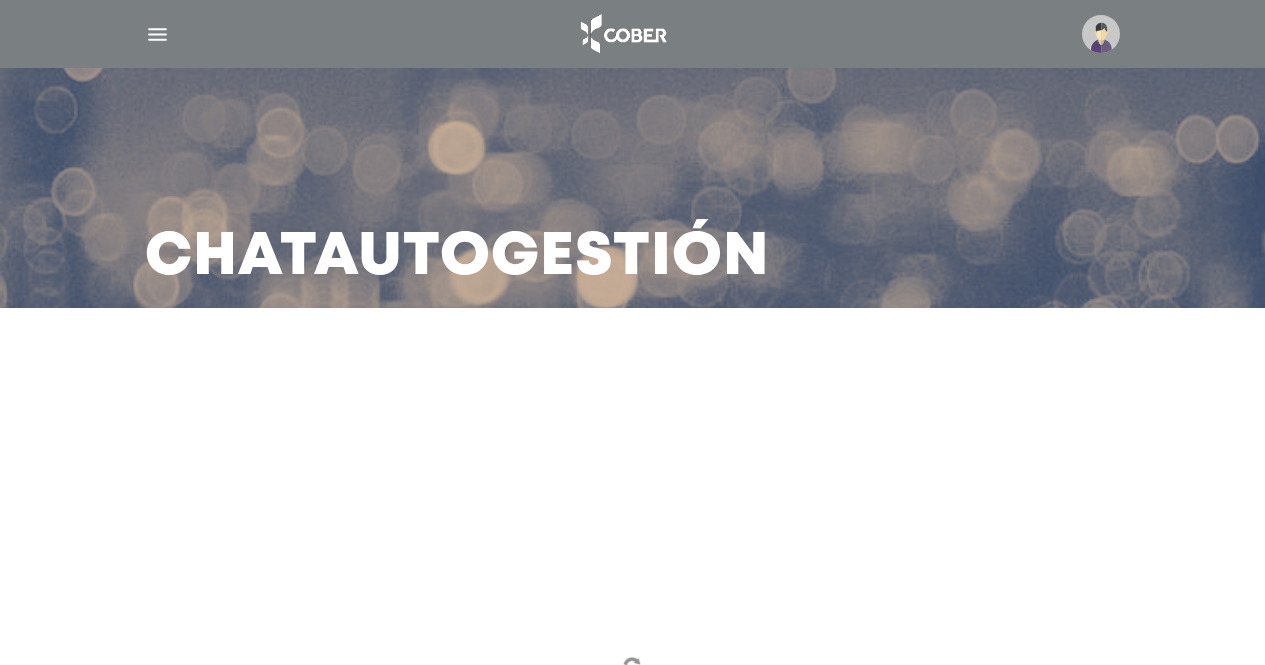 scroll, scrollTop: 0, scrollLeft: 0, axis: both 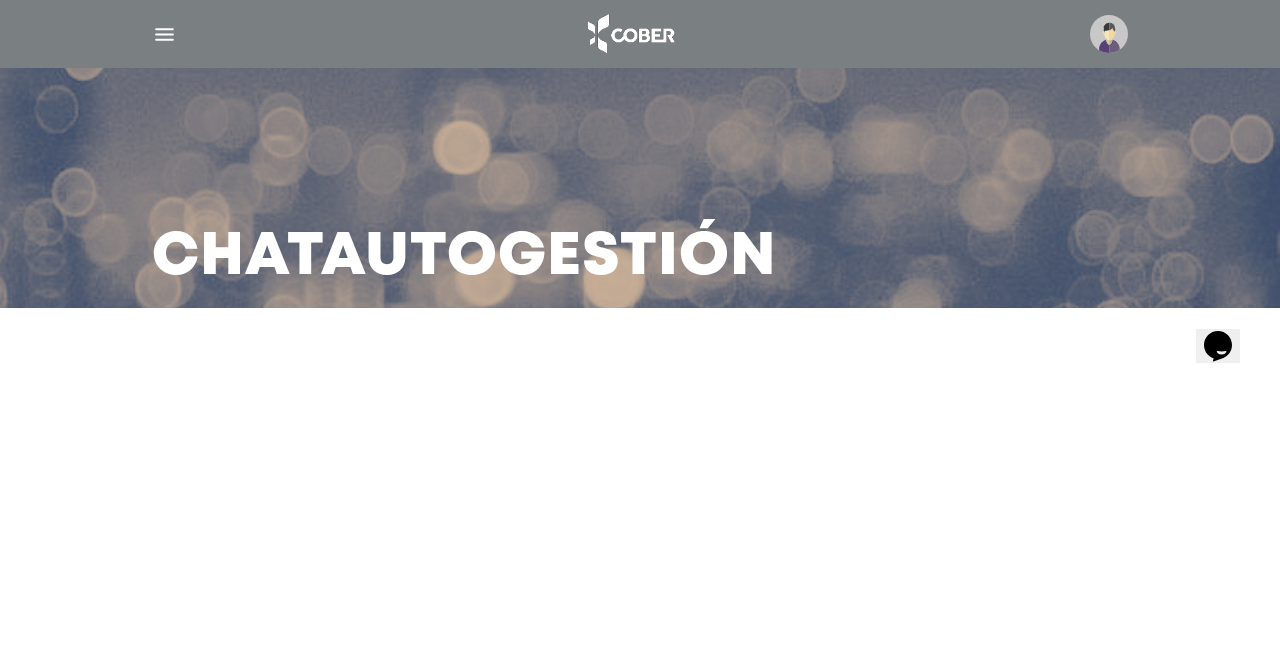 click on "Opens Chat This icon Opens the chat window." at bounding box center (1218, 345) 